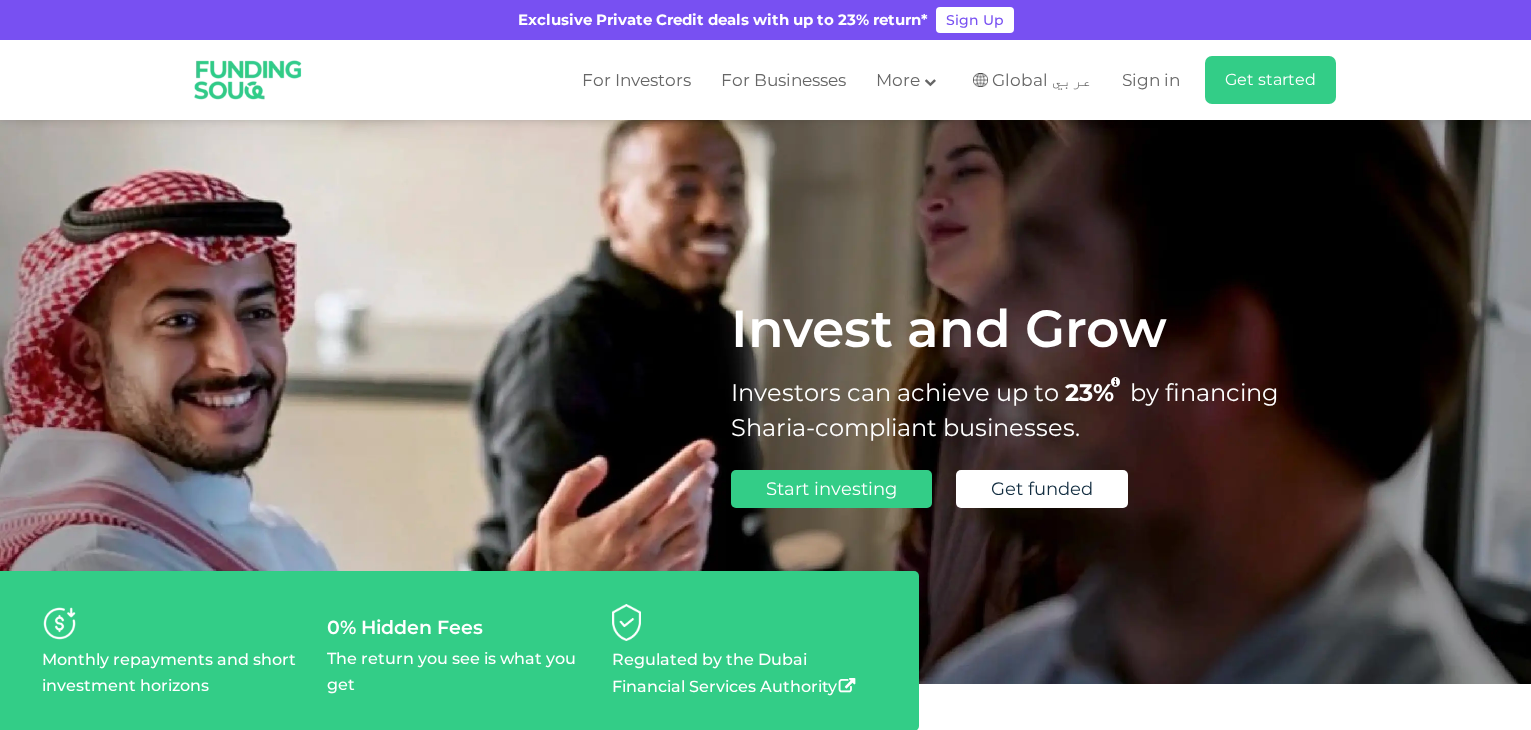 scroll, scrollTop: 0, scrollLeft: 0, axis: both 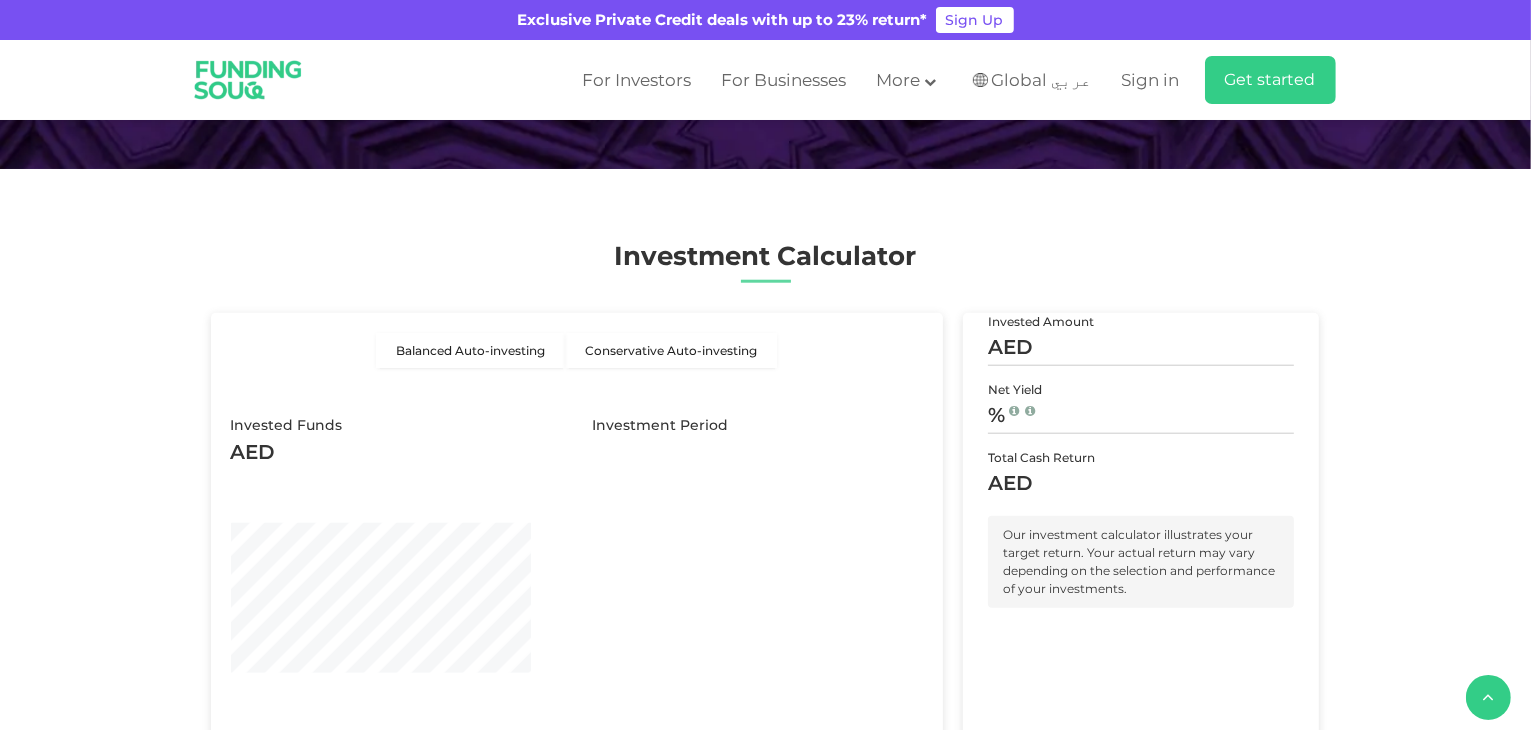 type 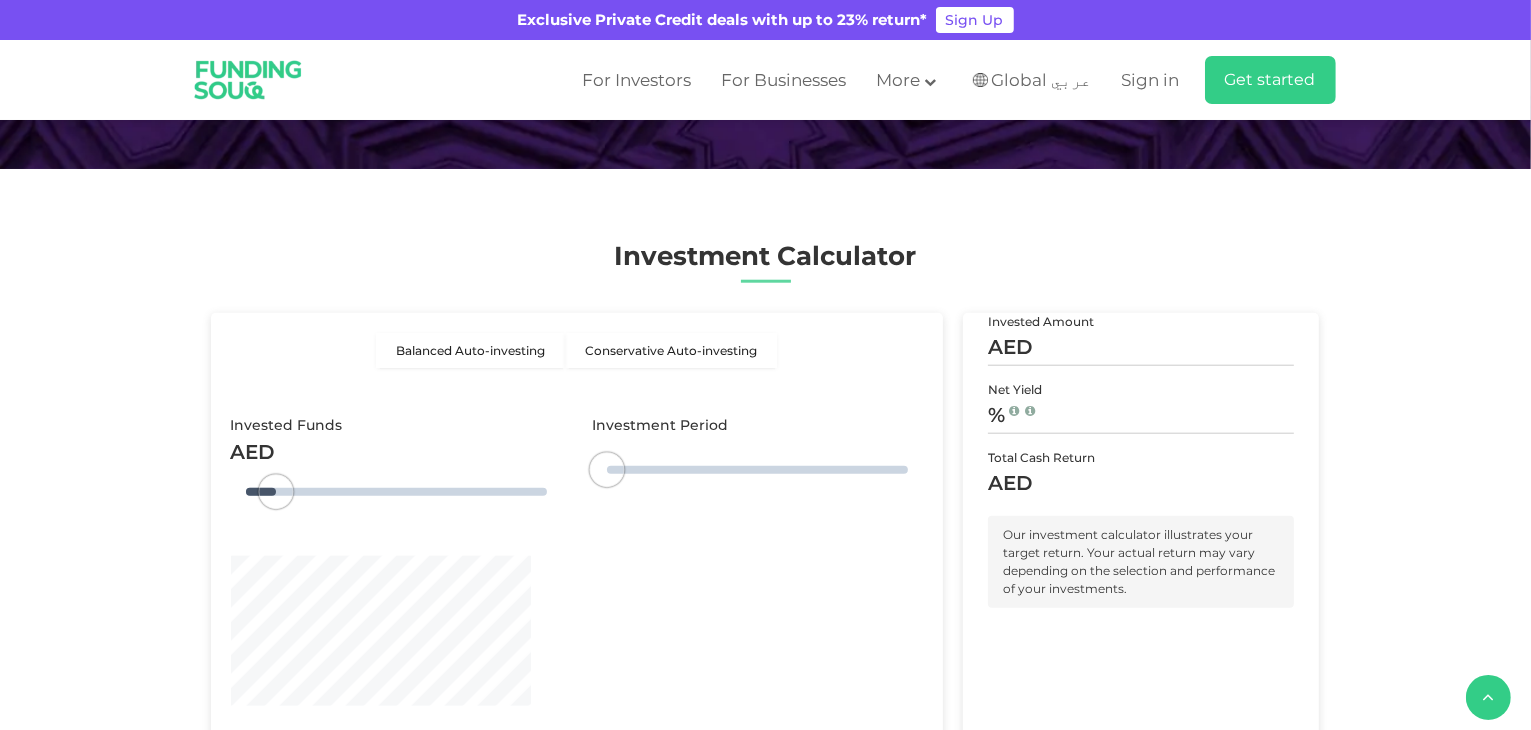 type on "4" 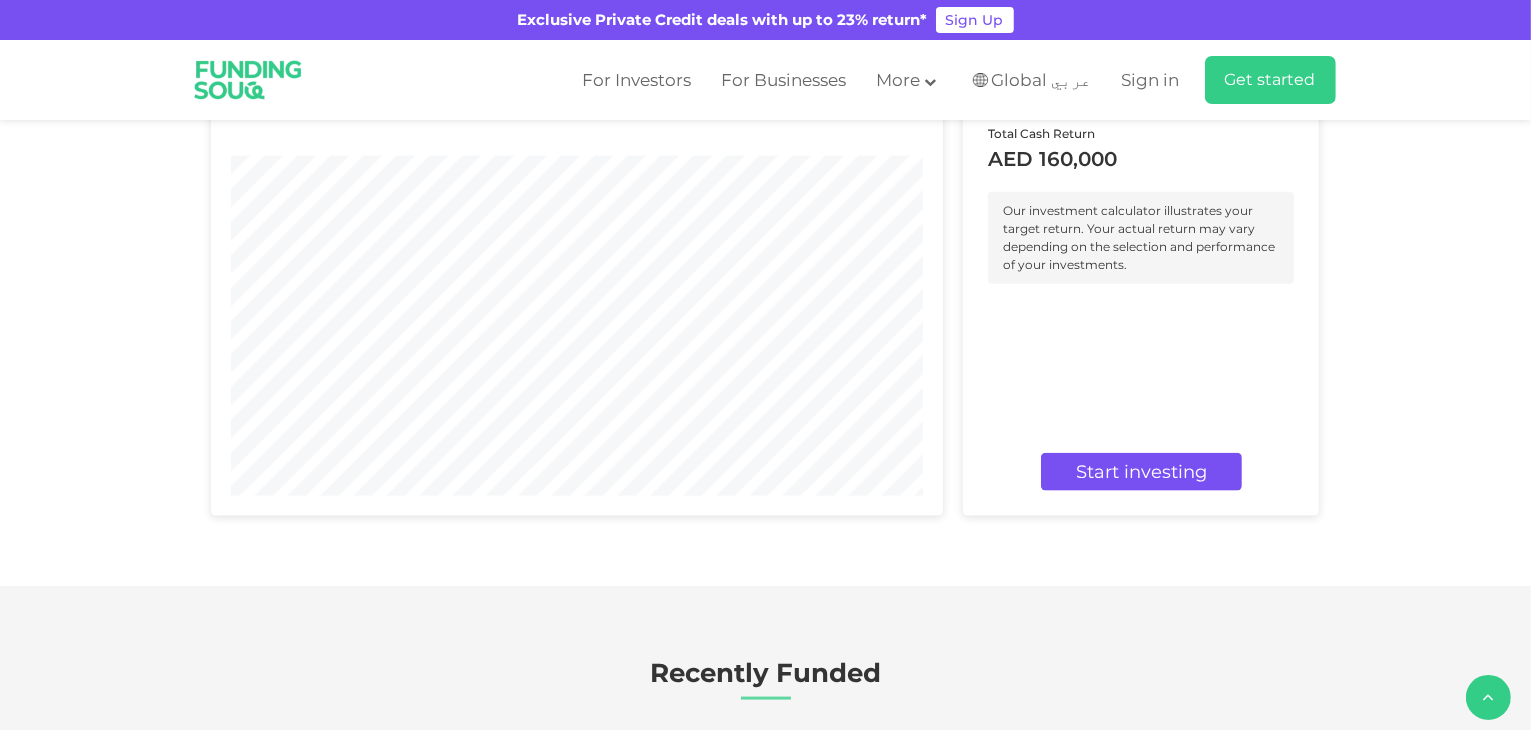 scroll, scrollTop: 2600, scrollLeft: 0, axis: vertical 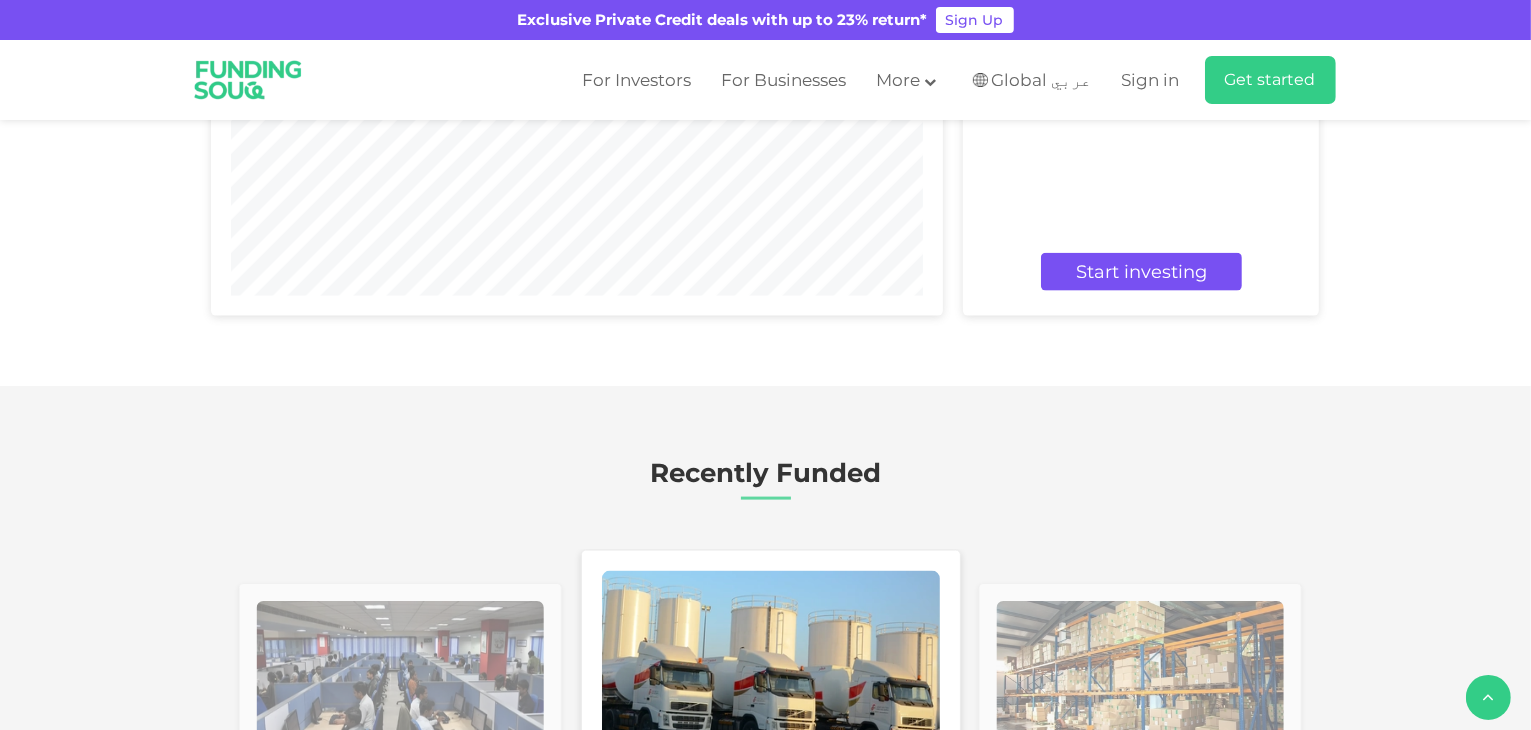 type on "10000" 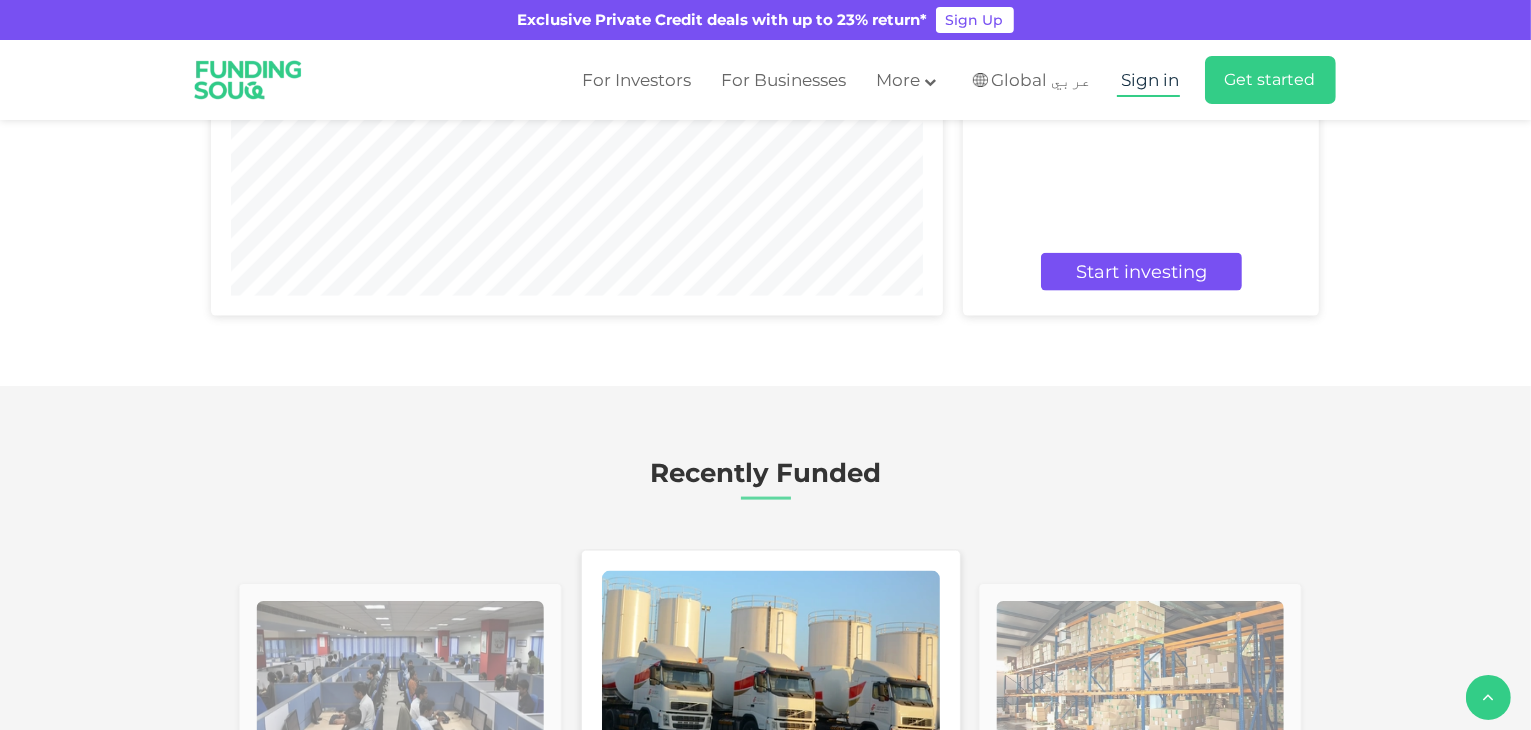 click on "Sign in" at bounding box center (1151, 80) 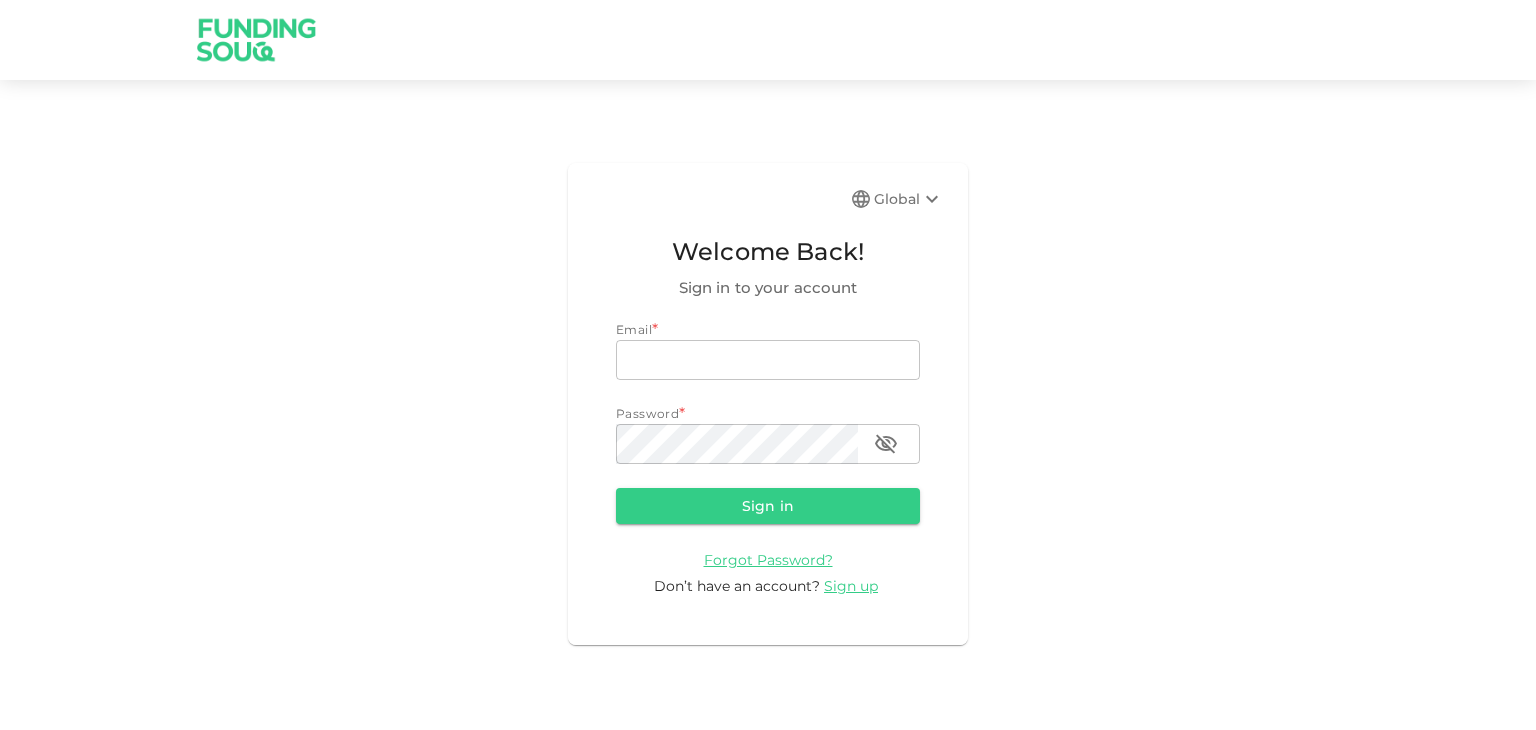 scroll, scrollTop: 0, scrollLeft: 0, axis: both 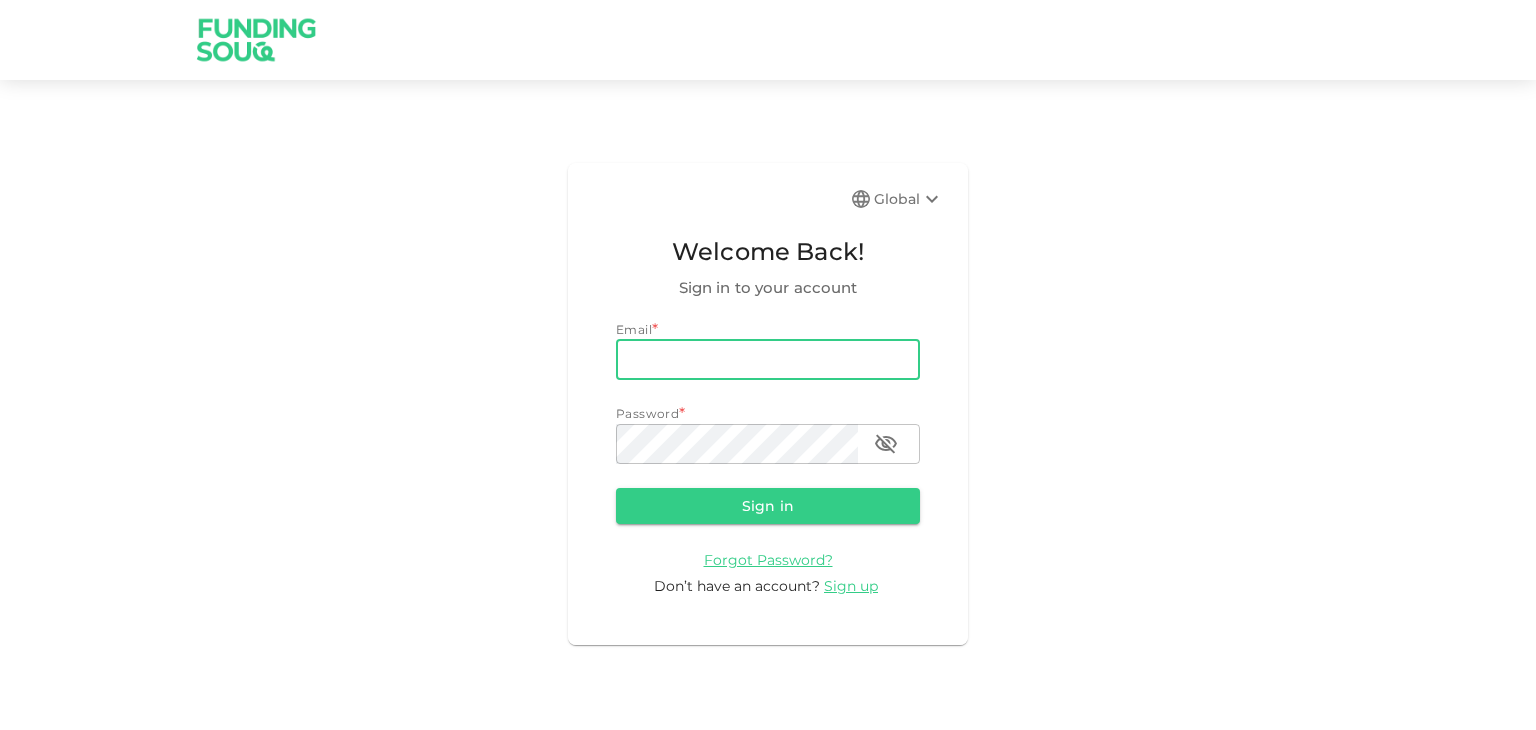 click on "email" at bounding box center (768, 360) 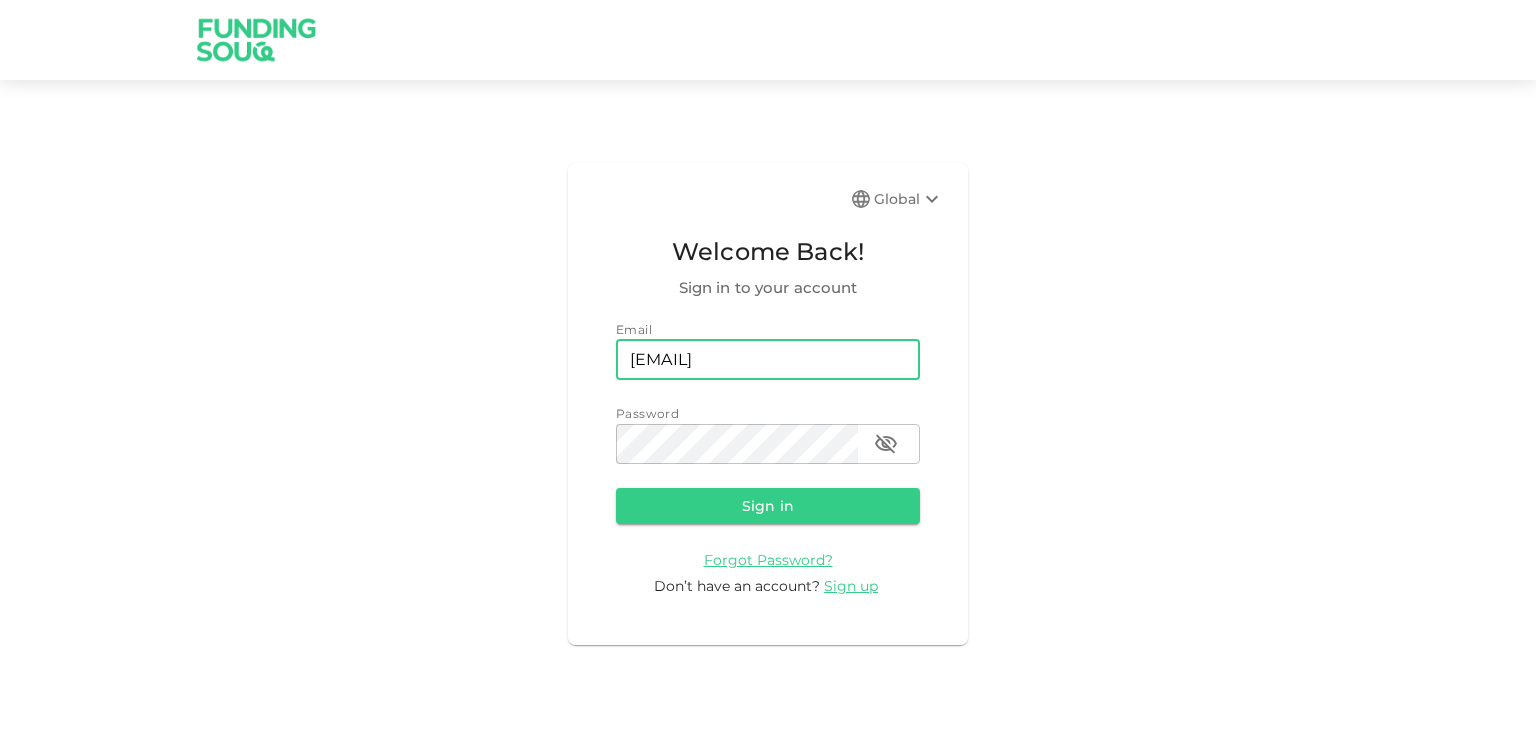 click on "Email email [EMAIL] email   Password password password Sign in Forgot Password? Don’t have an account? Sign up" at bounding box center [768, 458] 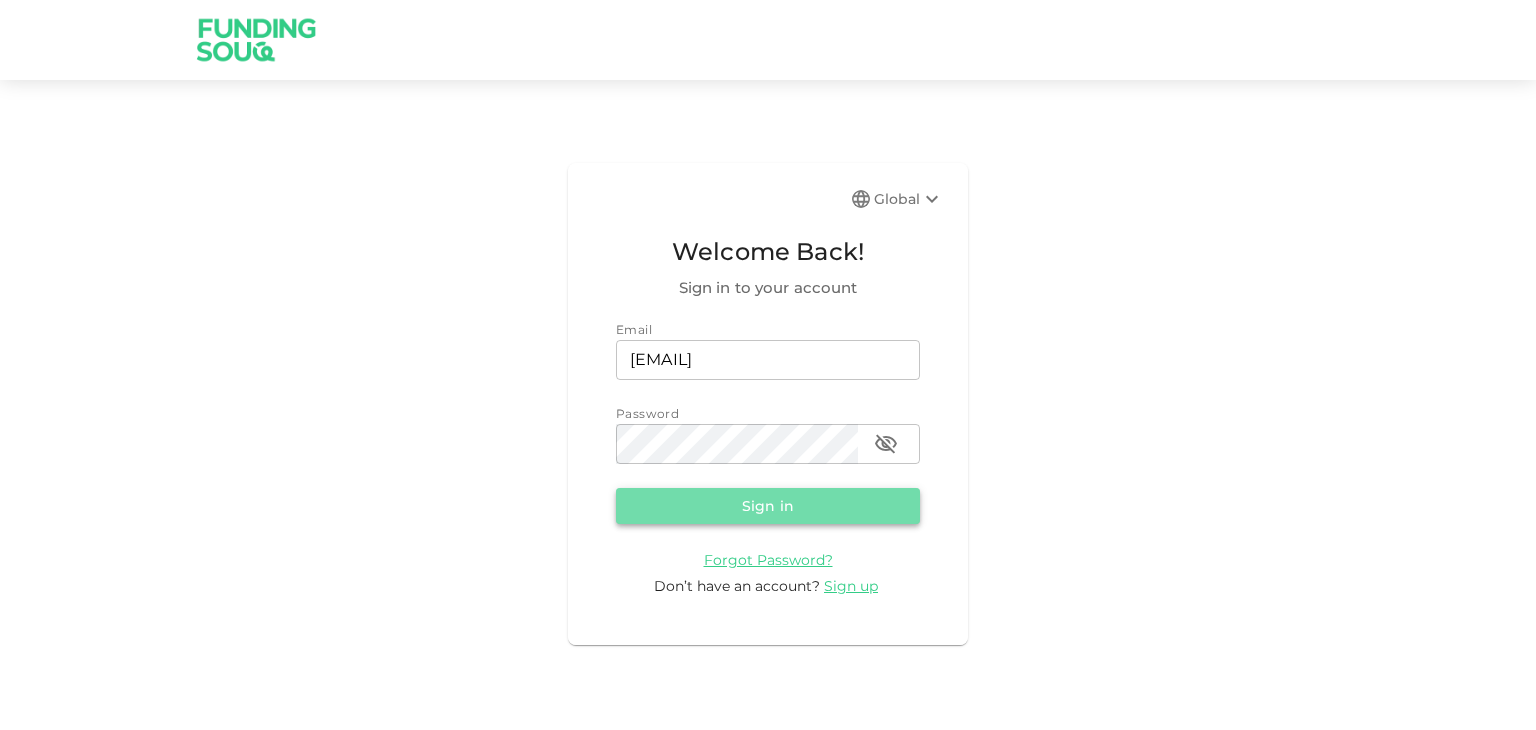 click on "Sign in" at bounding box center [768, 506] 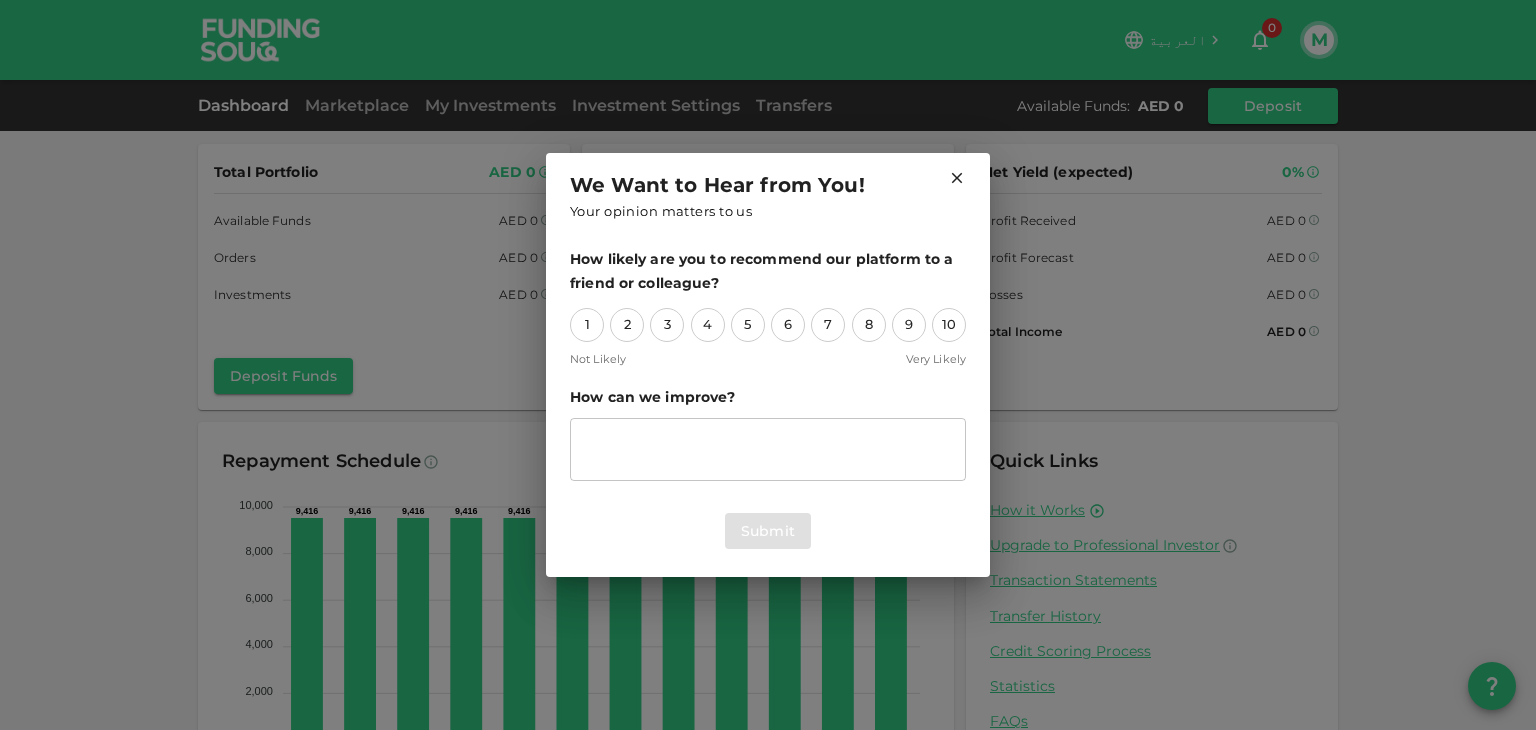 click 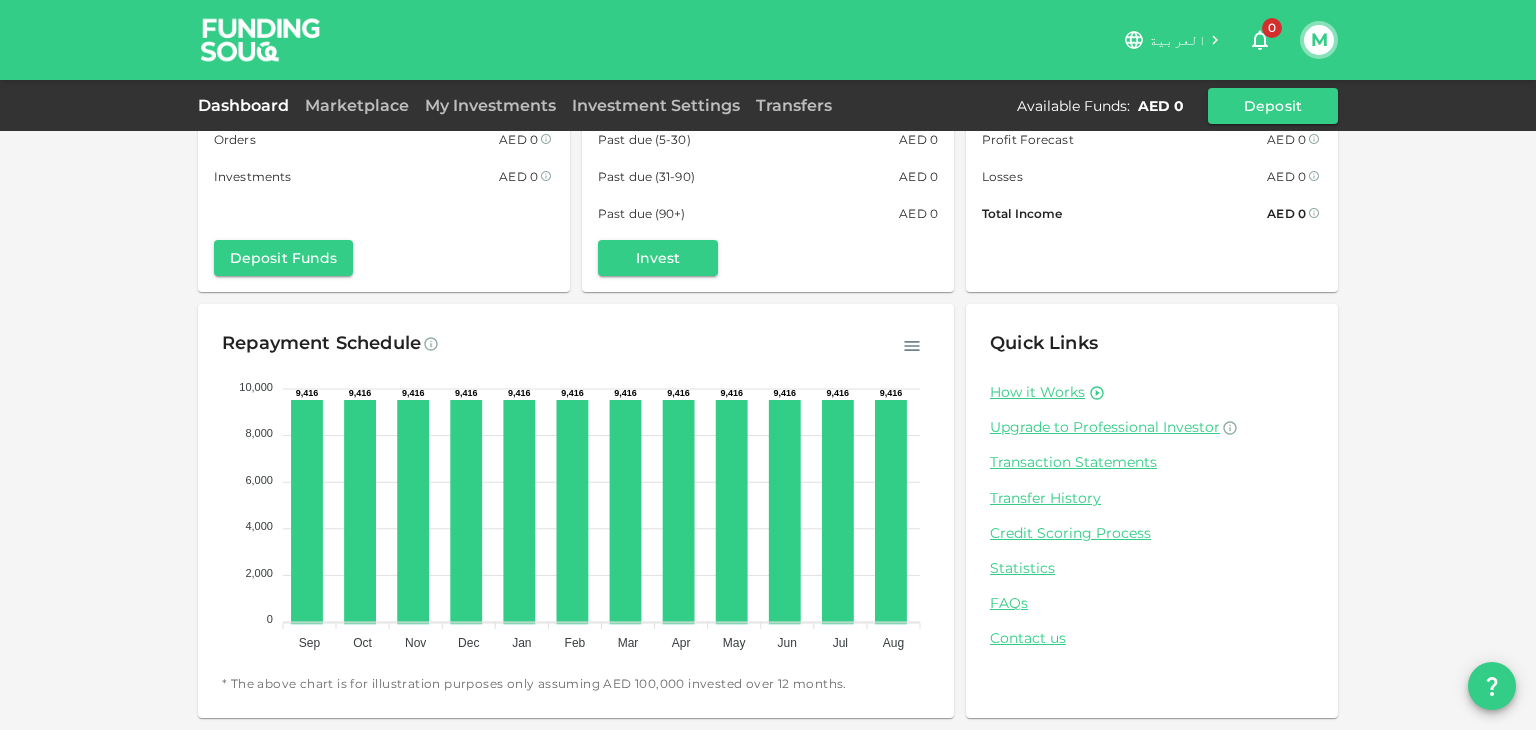 scroll, scrollTop: 0, scrollLeft: 0, axis: both 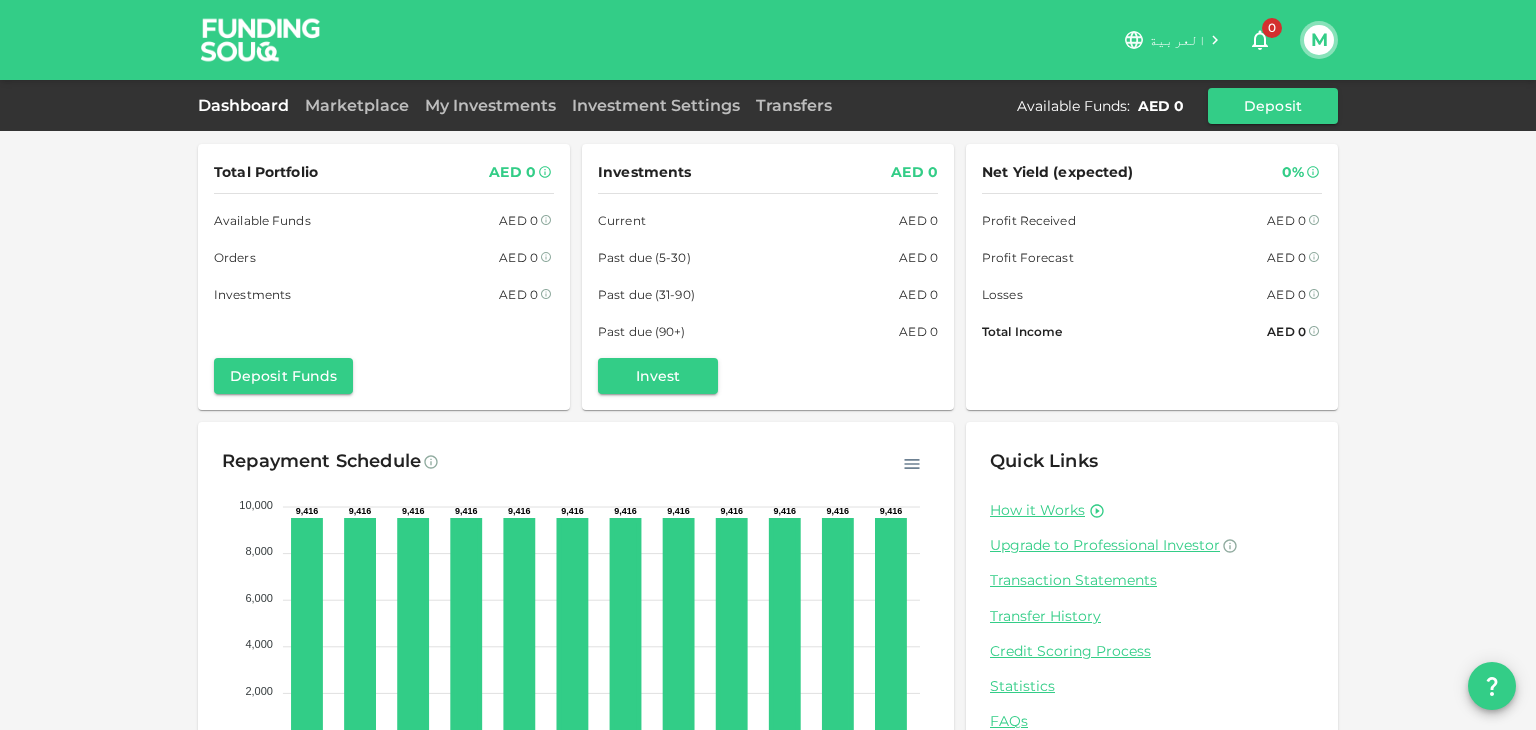 click on "Dashboard" at bounding box center (247, 105) 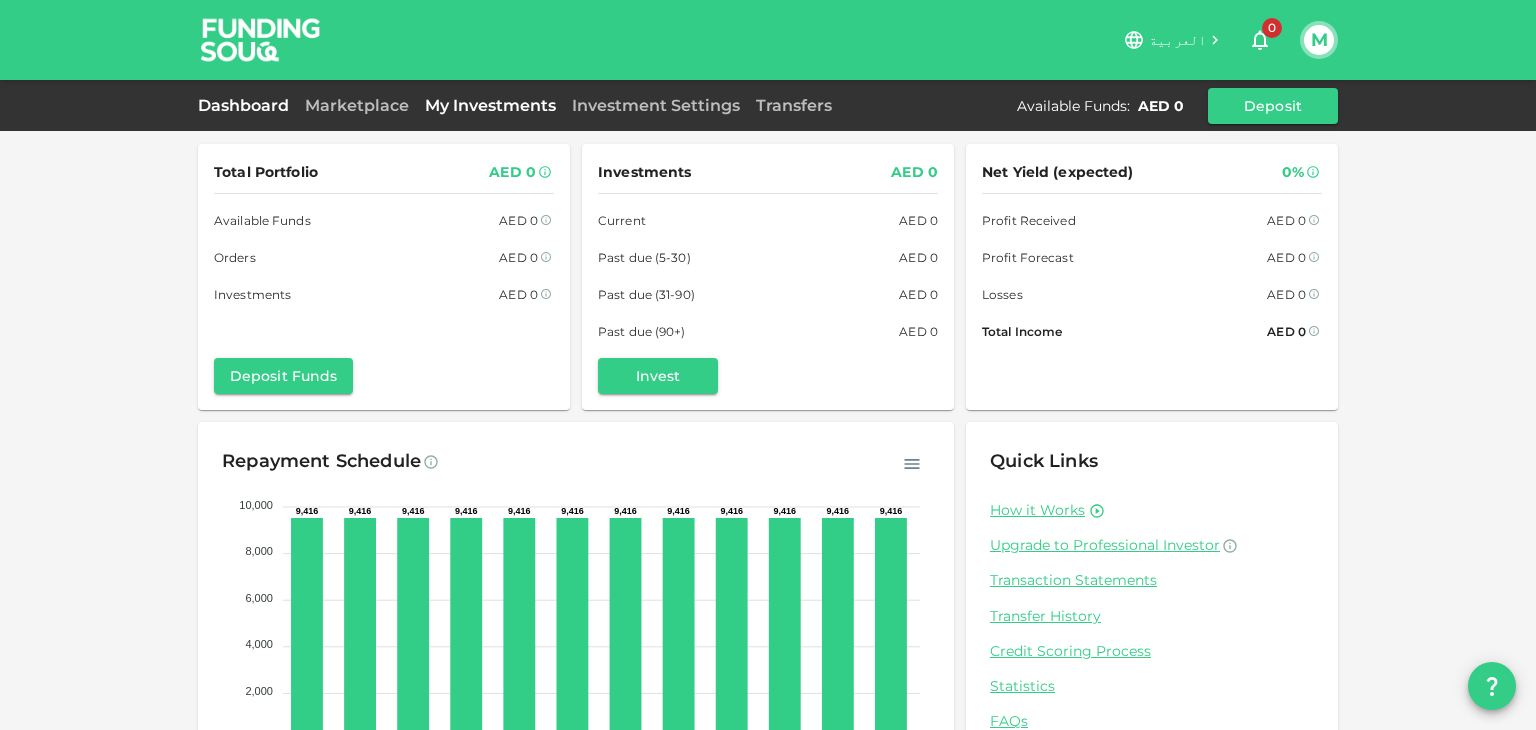 click on "My Investments" at bounding box center (490, 105) 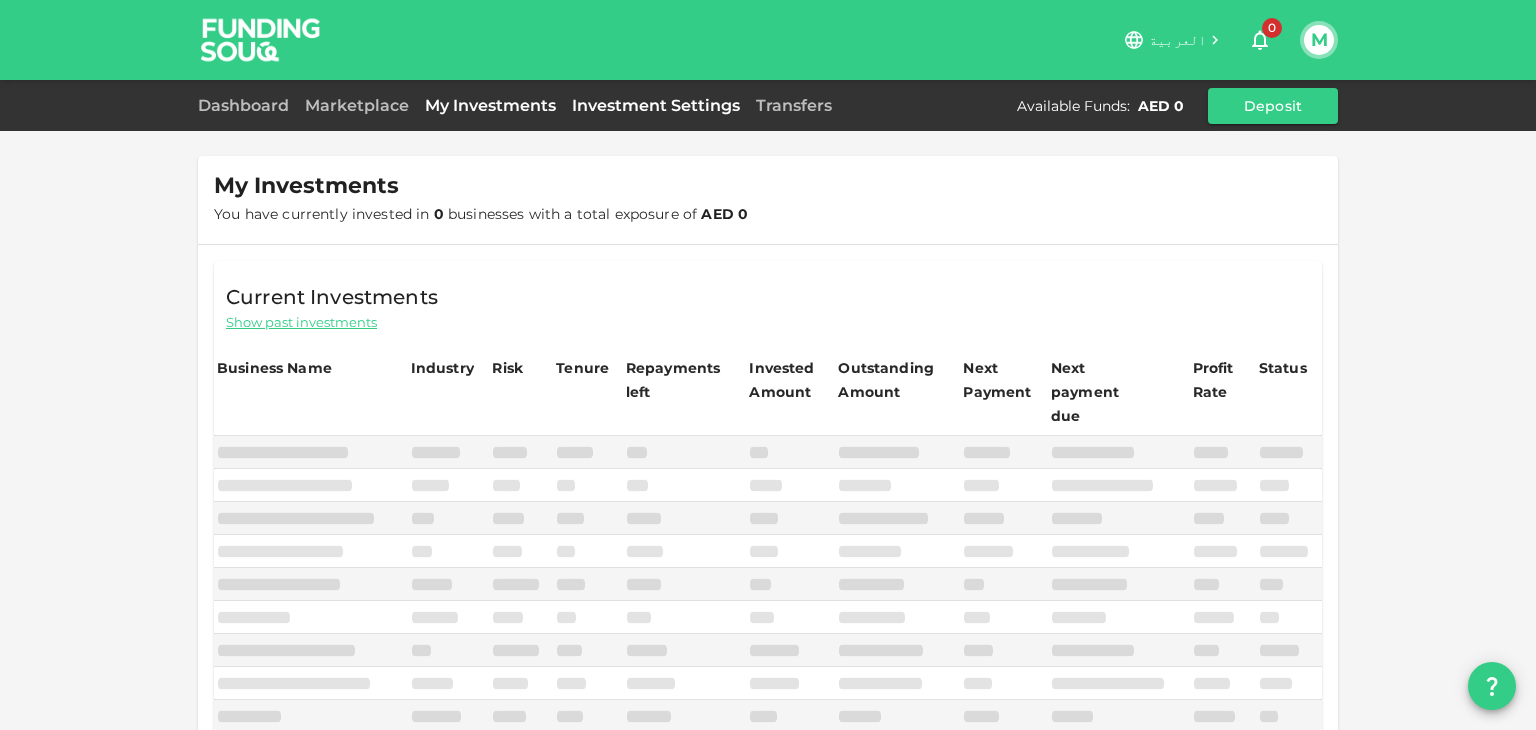 click on "Investment Settings" at bounding box center [656, 105] 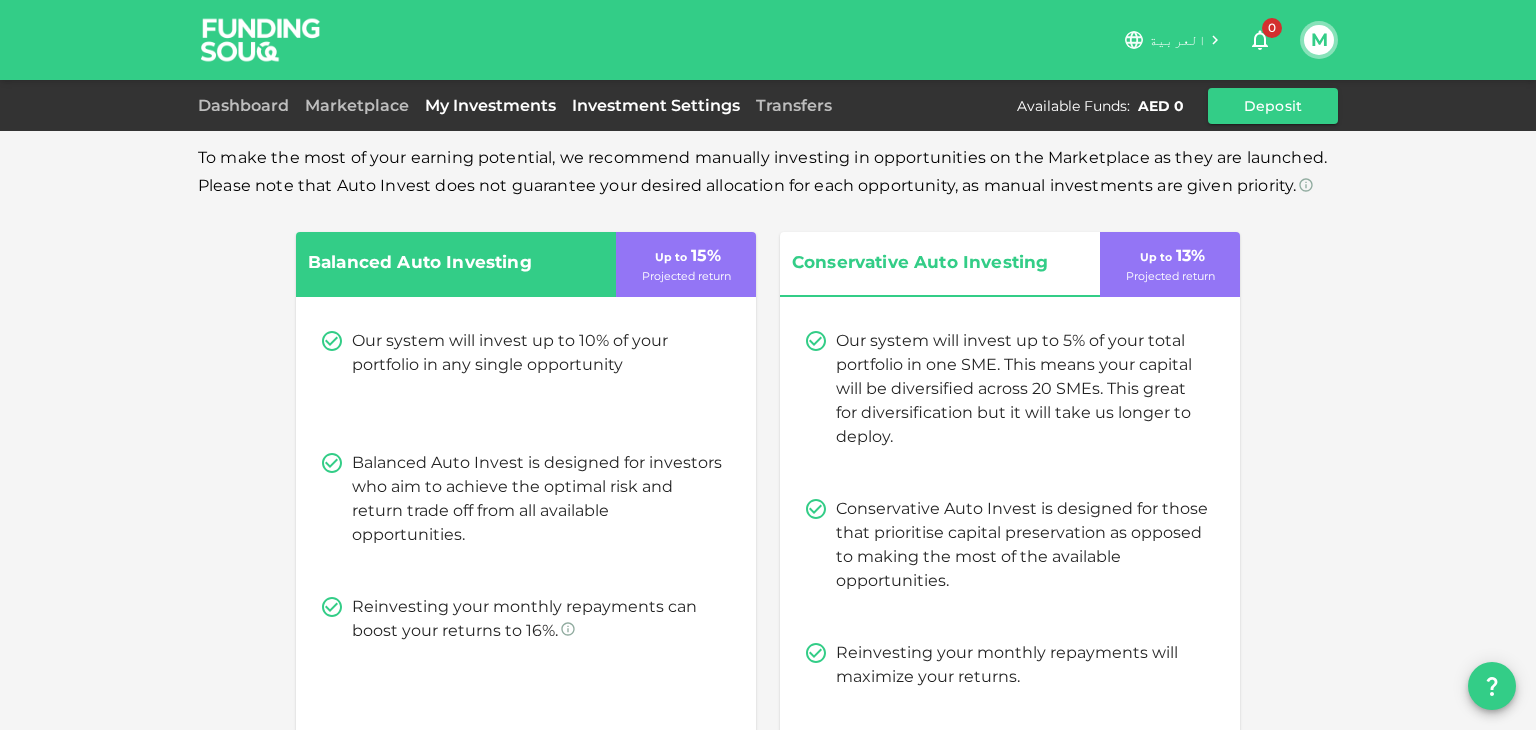 click on "My Investments" at bounding box center [490, 105] 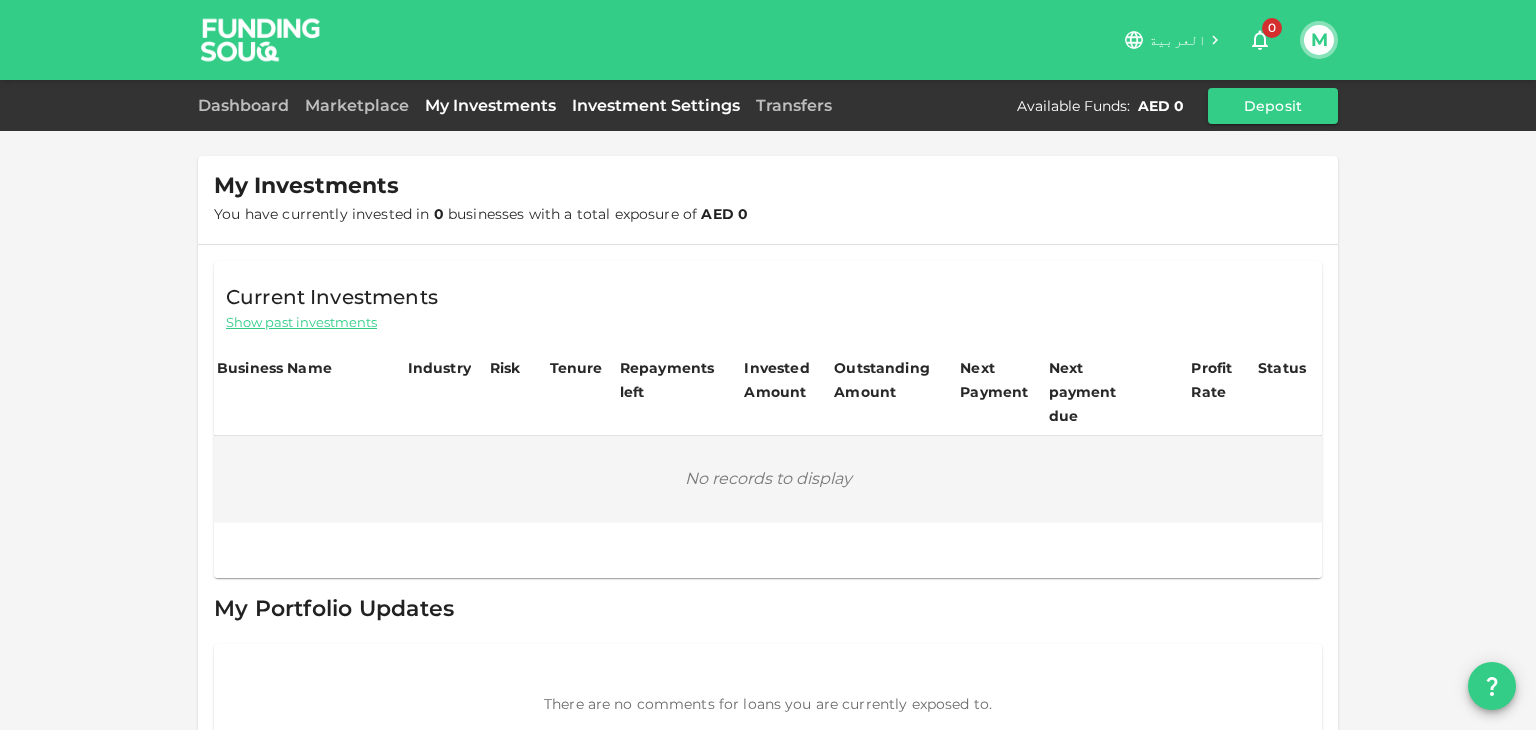 click on "Investment Settings" at bounding box center (656, 105) 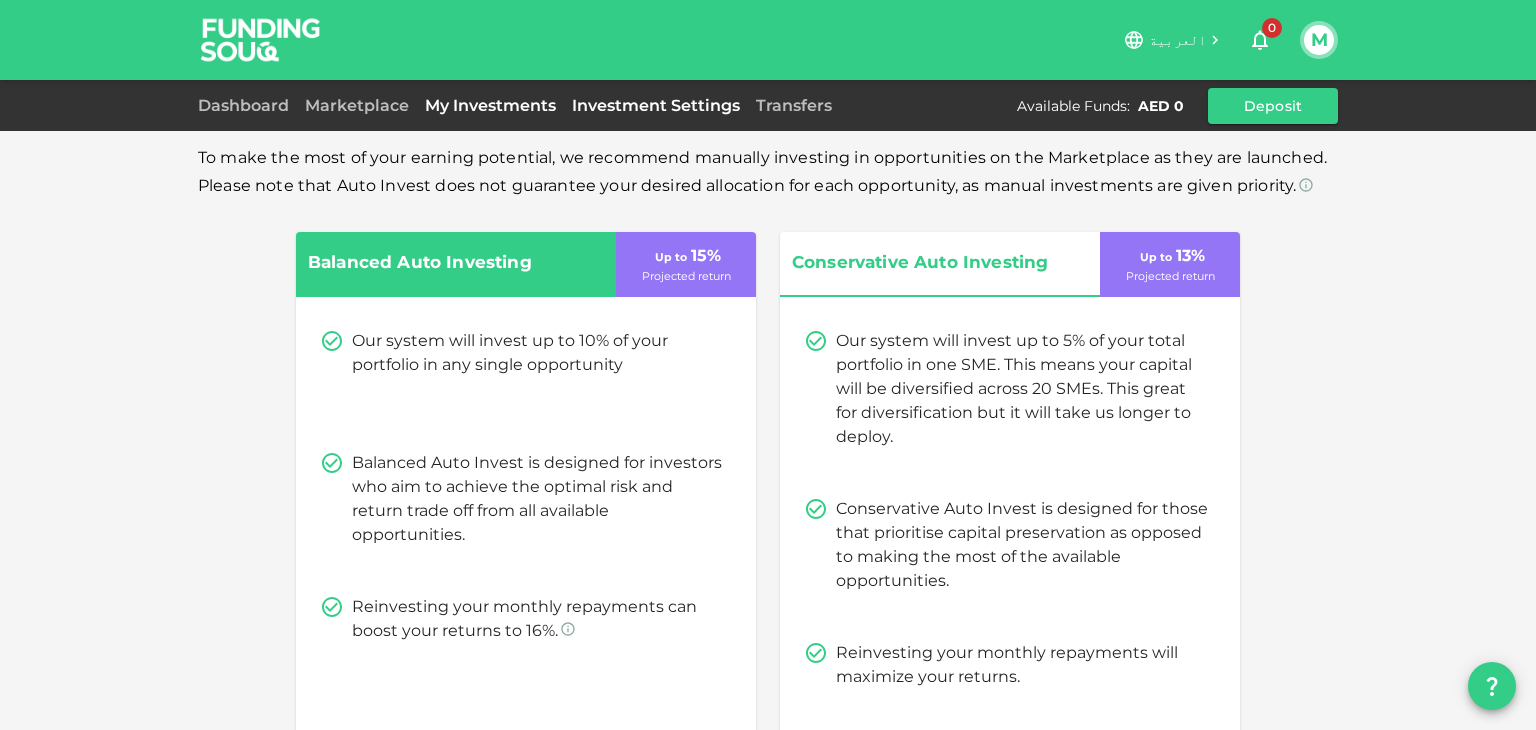click on "My Investments" at bounding box center [490, 105] 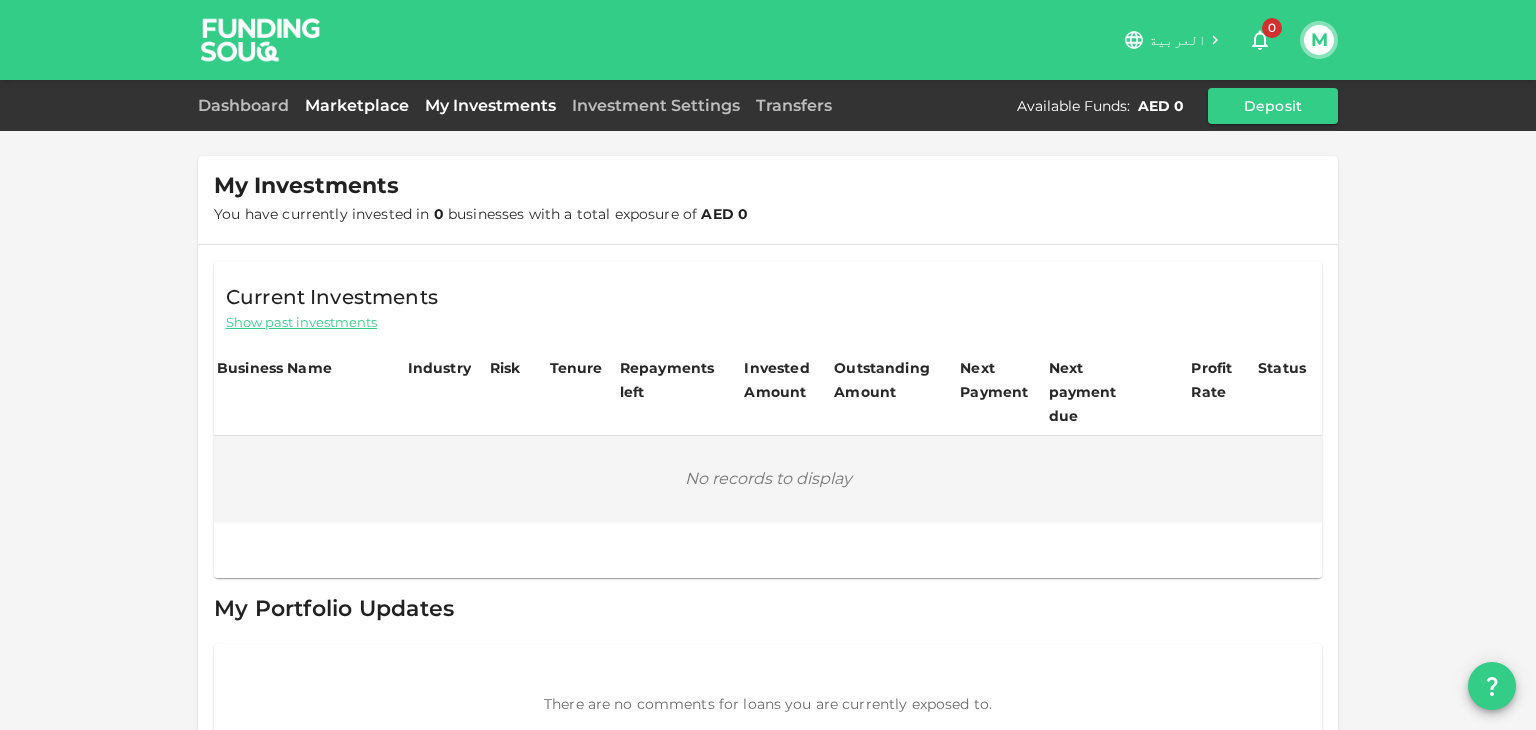 click on "Marketplace" at bounding box center [357, 105] 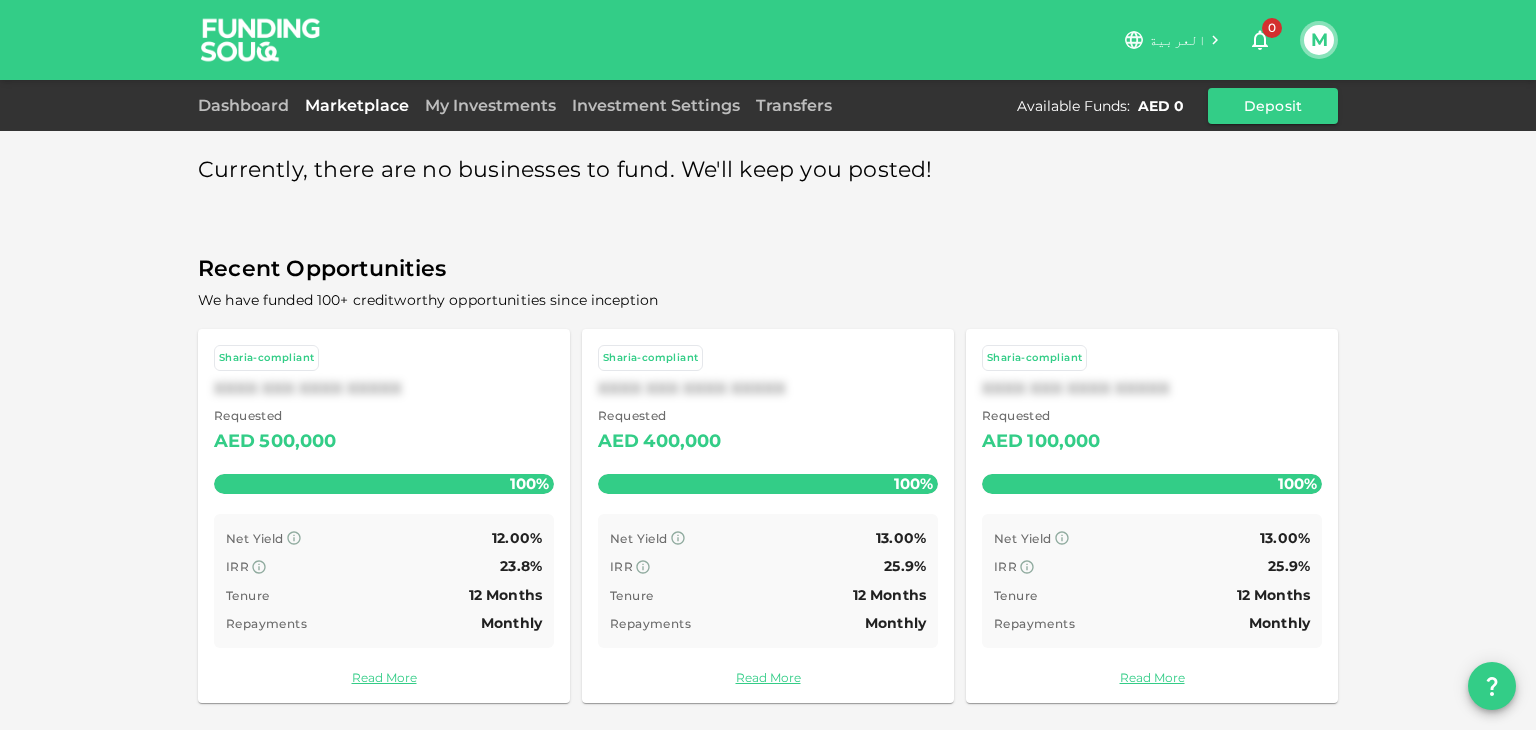 scroll, scrollTop: 0, scrollLeft: 0, axis: both 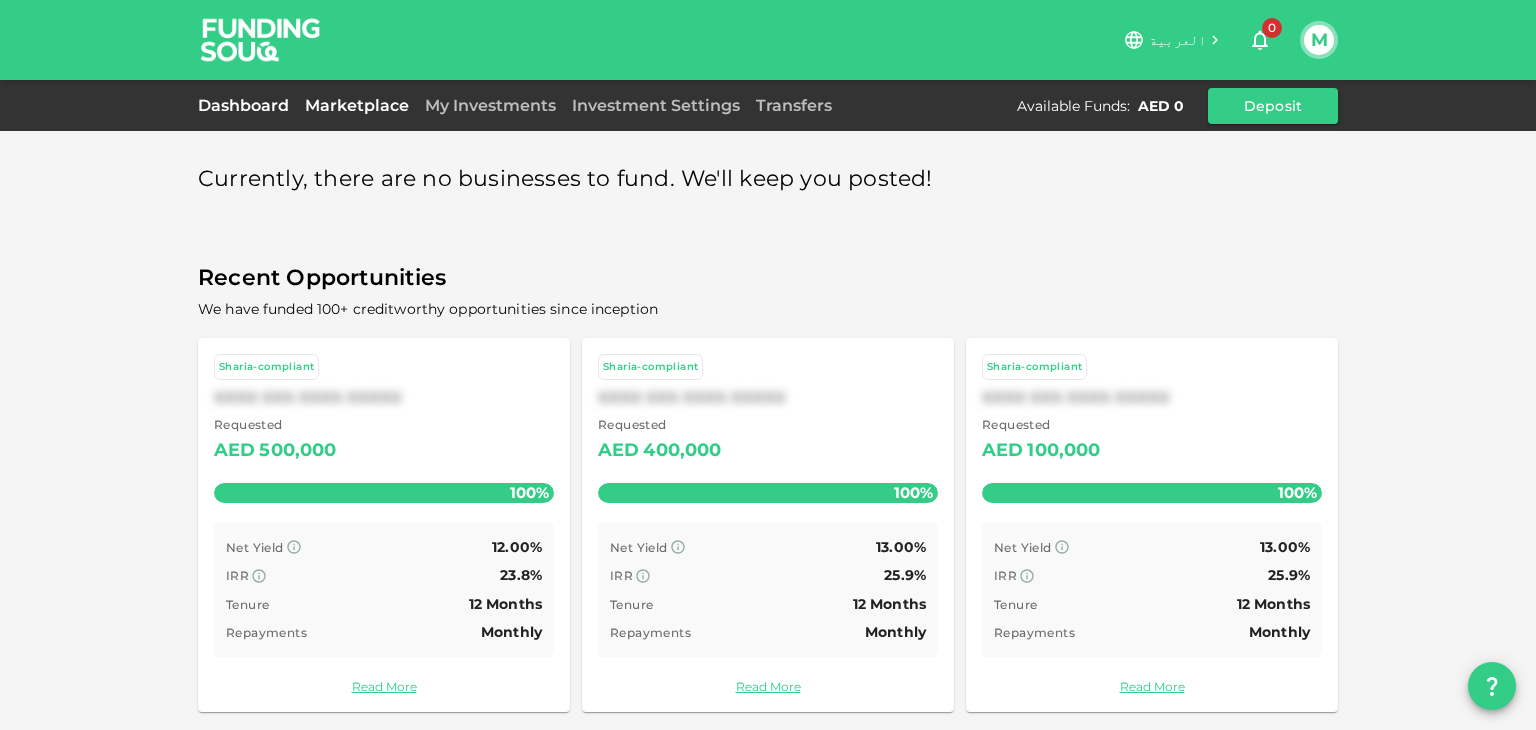 click on "Dashboard" at bounding box center (247, 105) 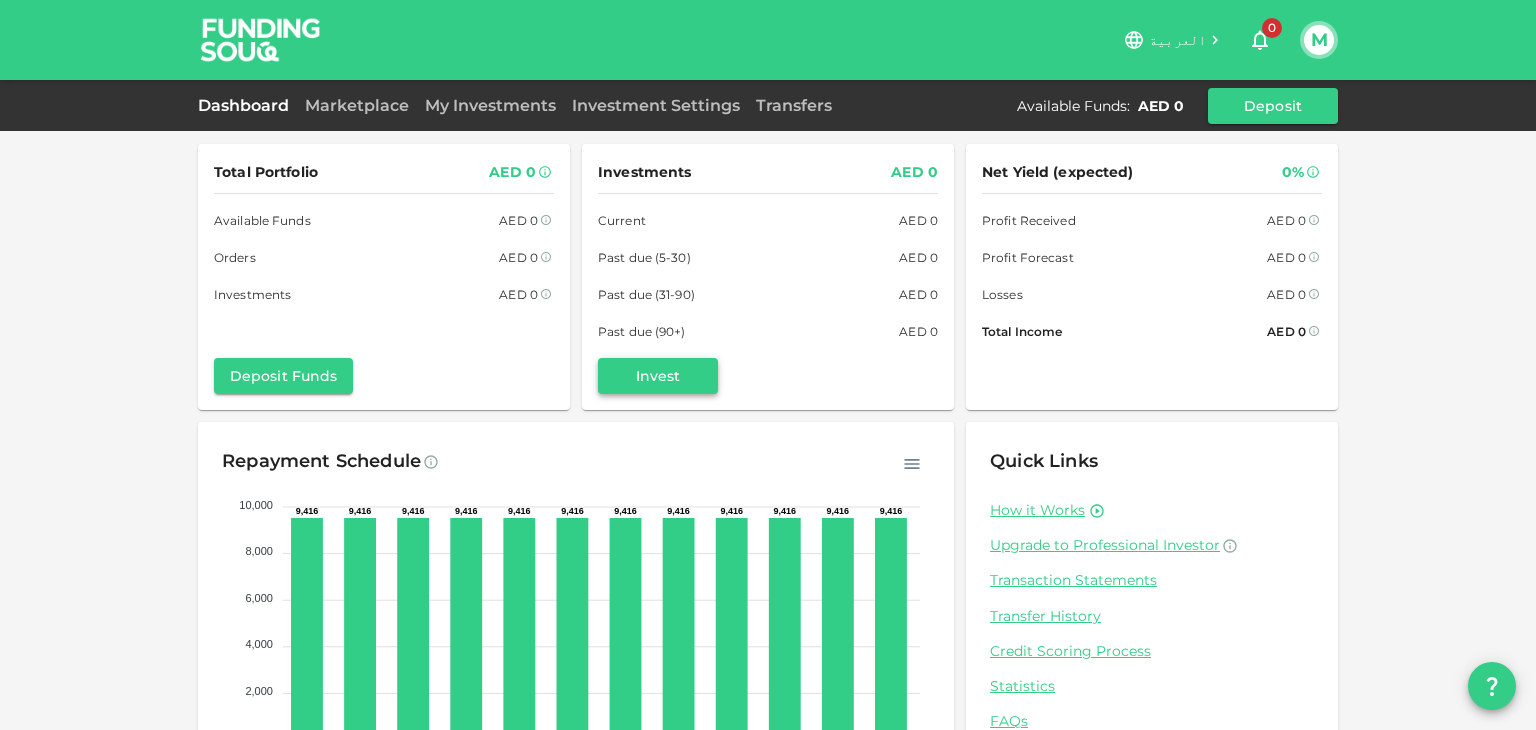 click on "Invest" at bounding box center (658, 376) 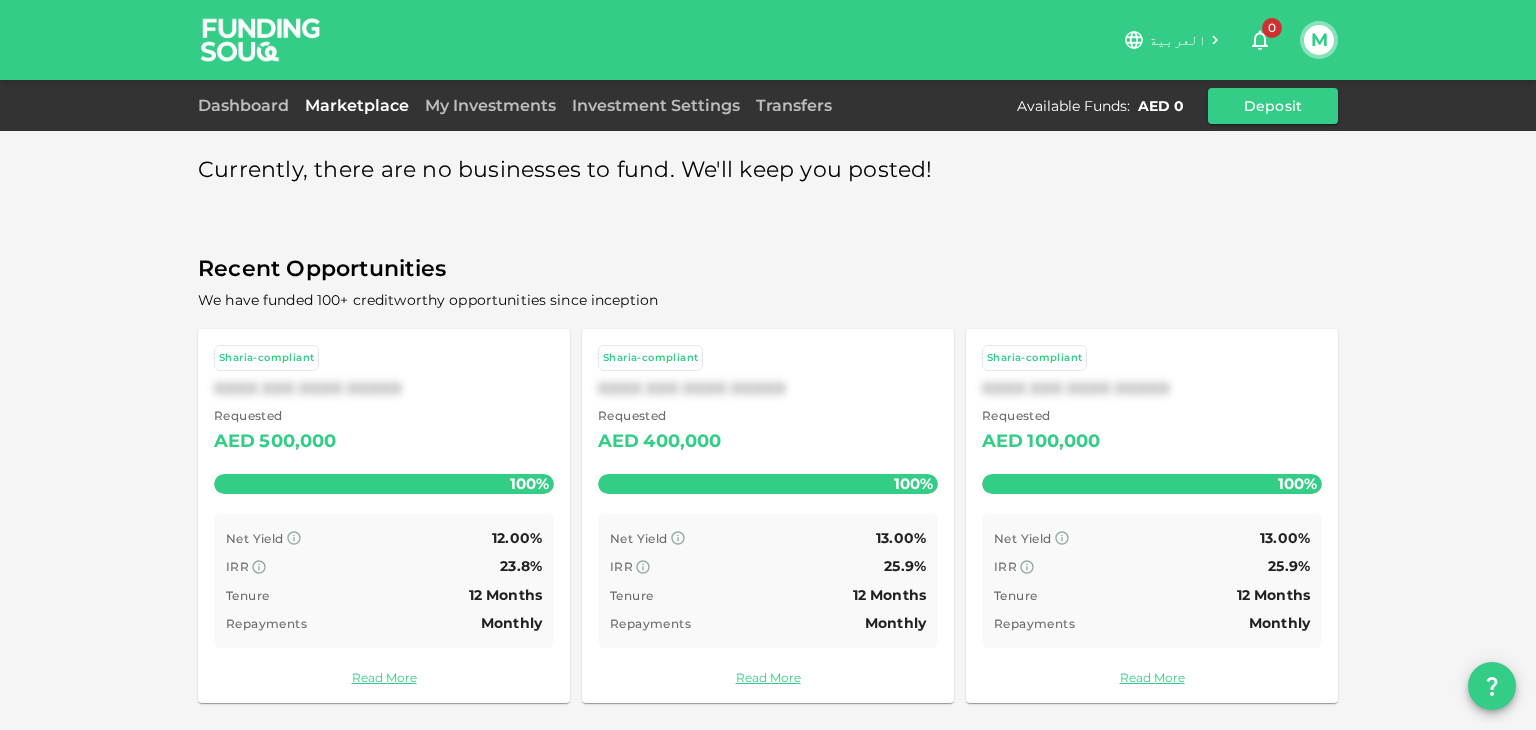 scroll, scrollTop: 0, scrollLeft: 0, axis: both 